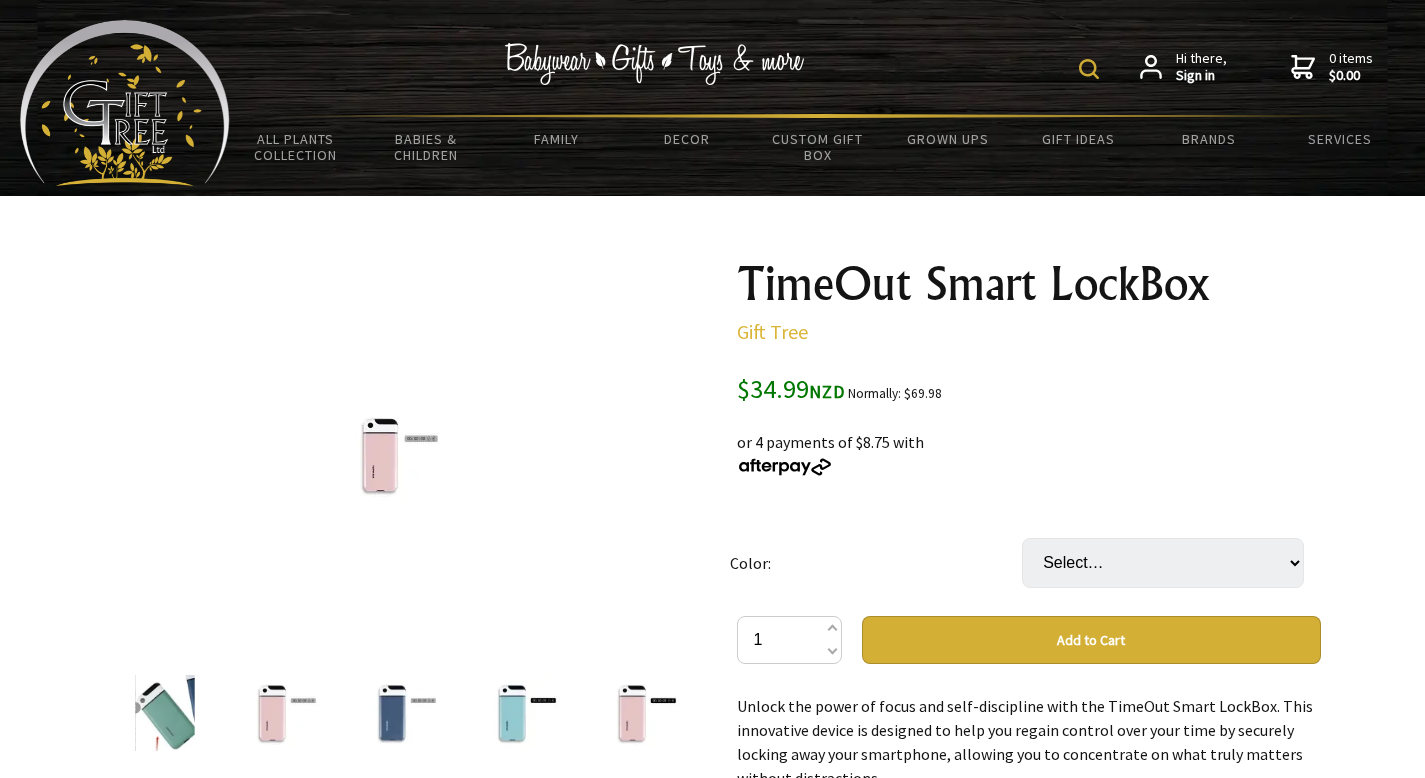 scroll, scrollTop: 134, scrollLeft: 0, axis: vertical 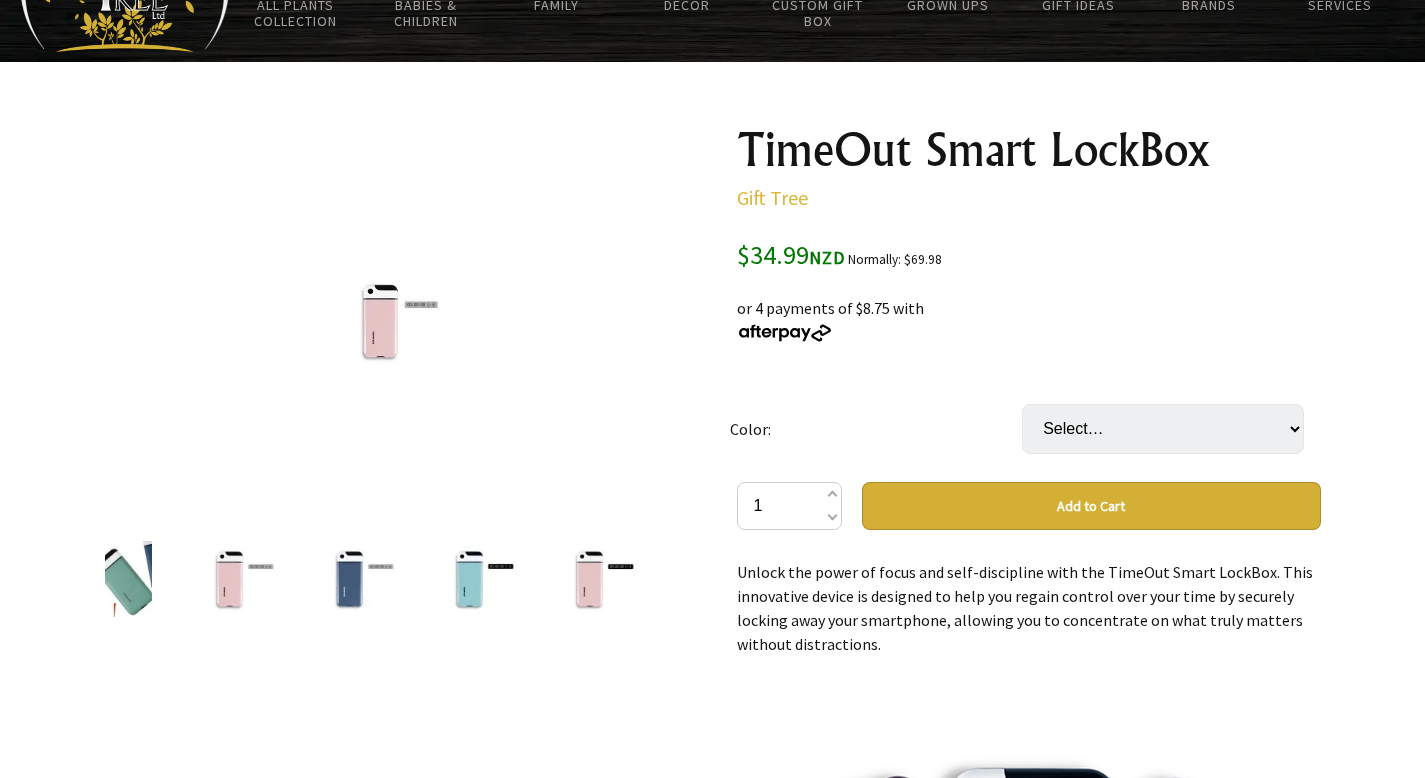 click at bounding box center (362, 579) 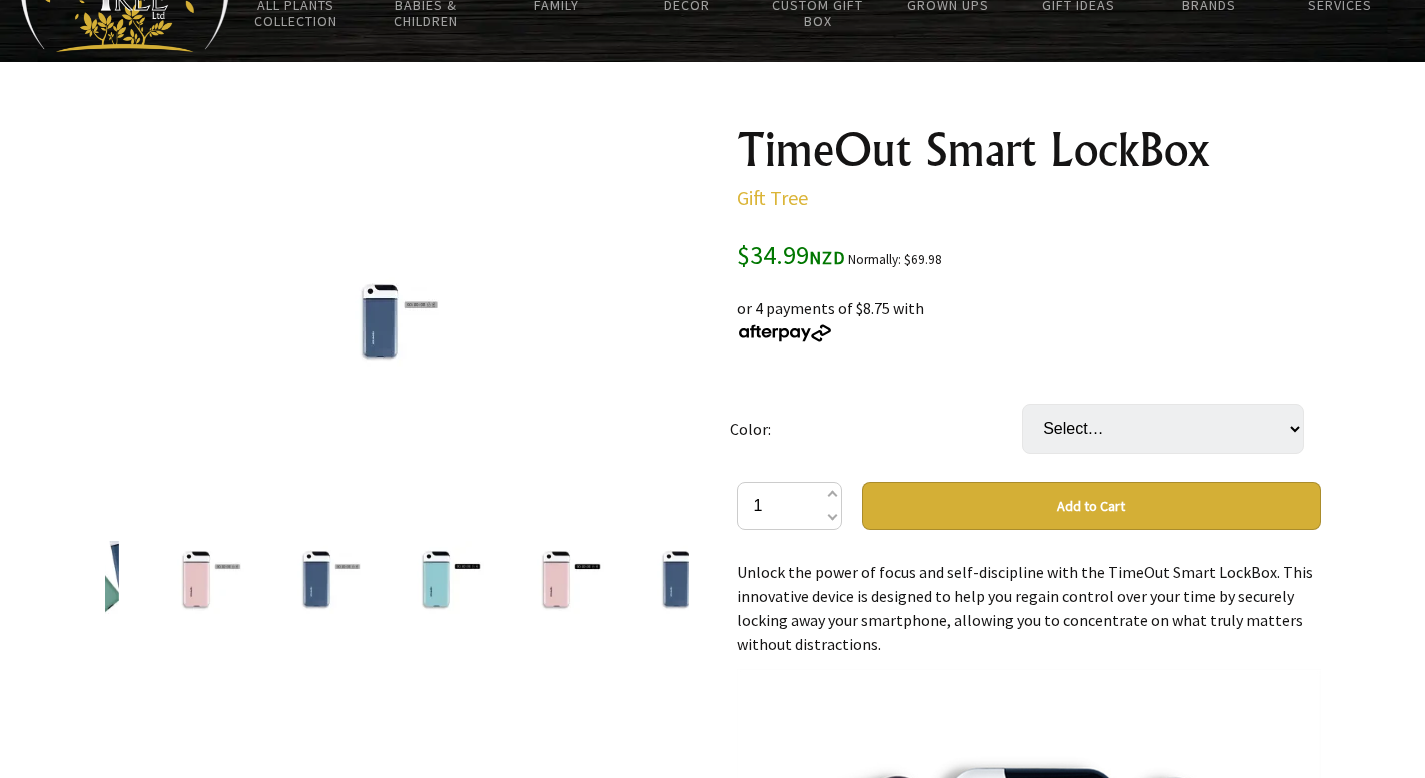 click at bounding box center [449, 579] 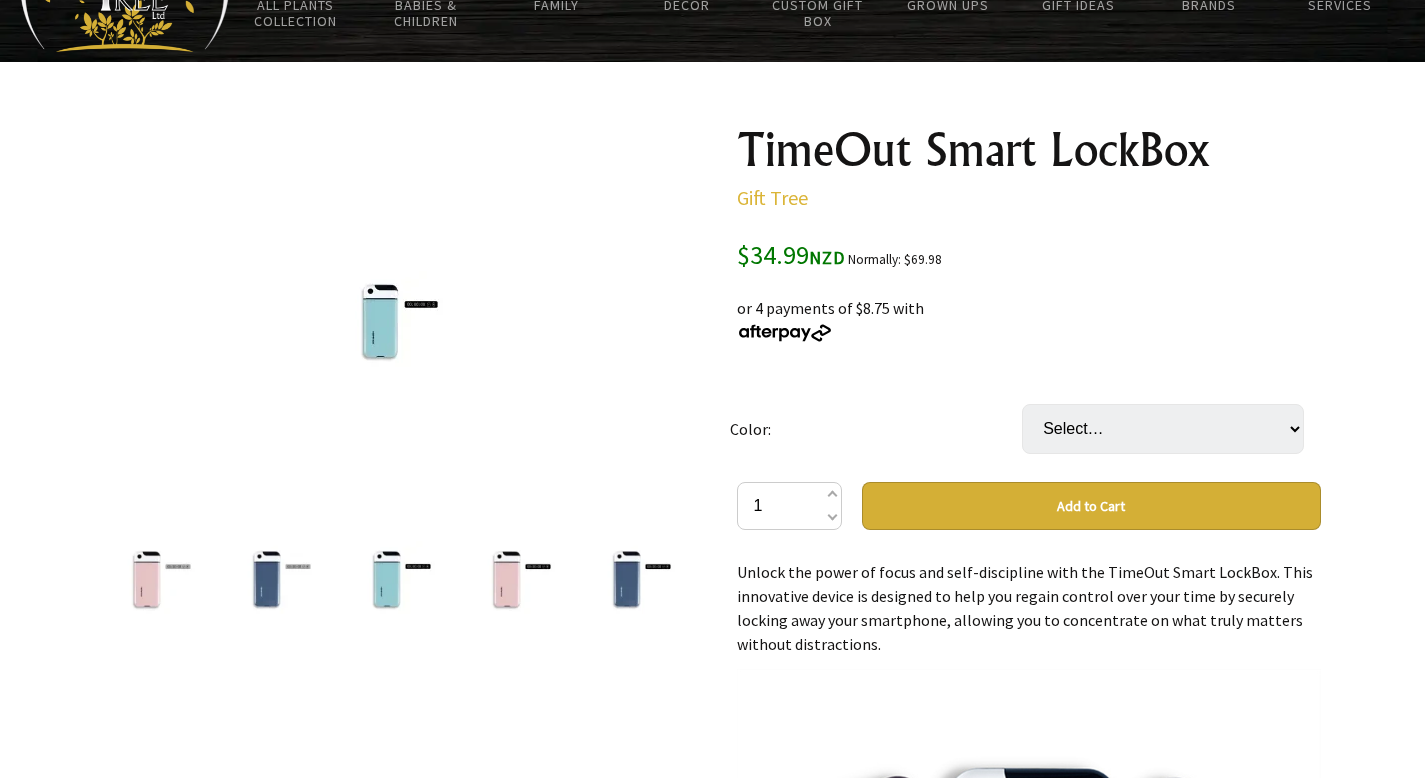 click at bounding box center (519, 579) 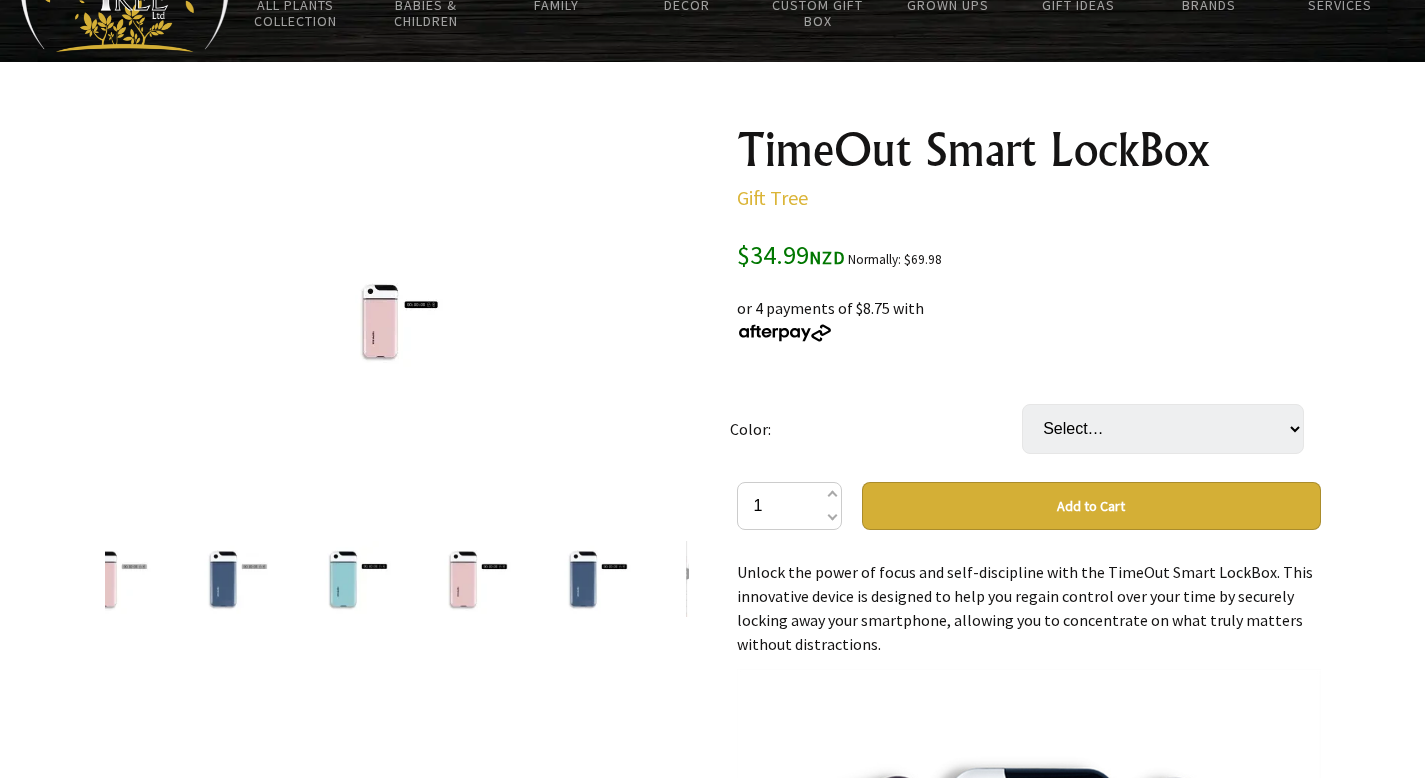 click at bounding box center (596, 579) 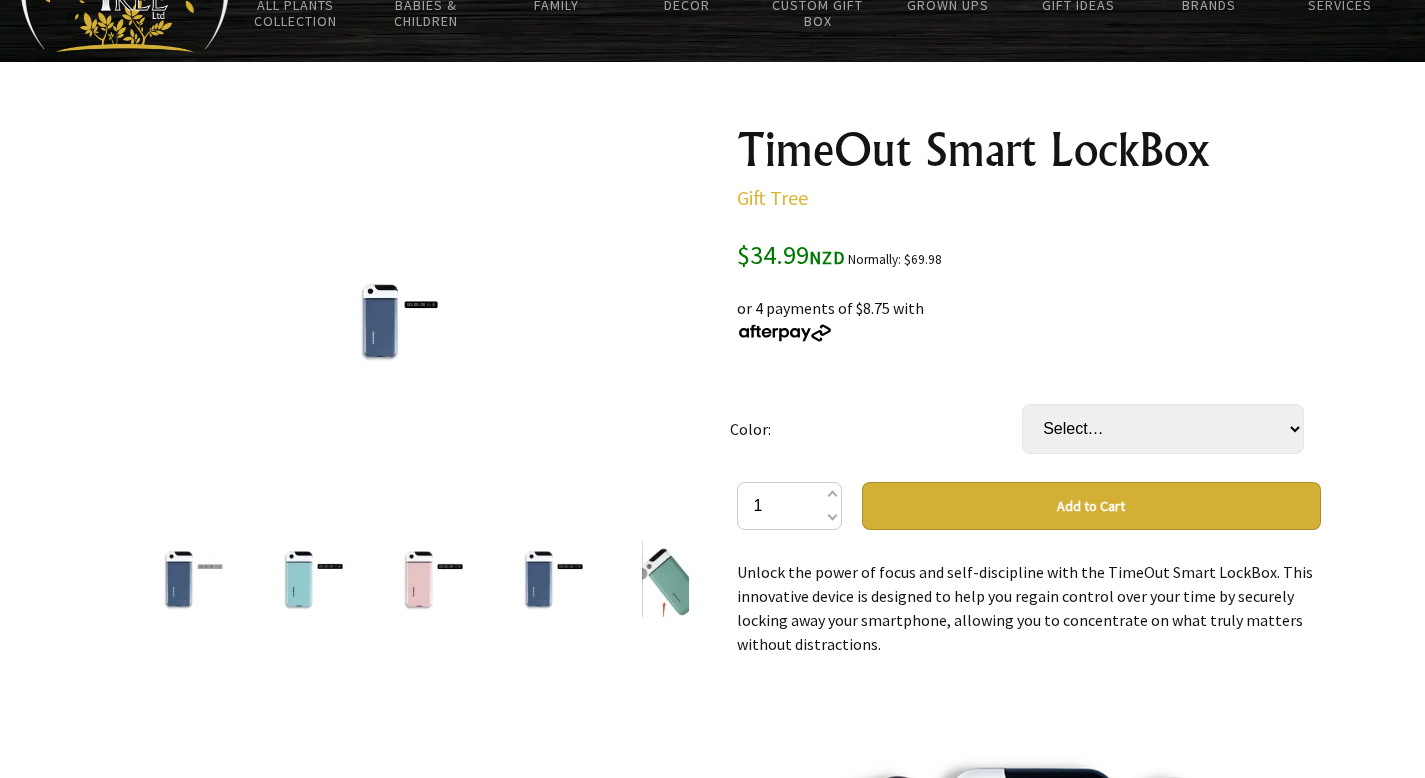 click at bounding box center [671, 579] 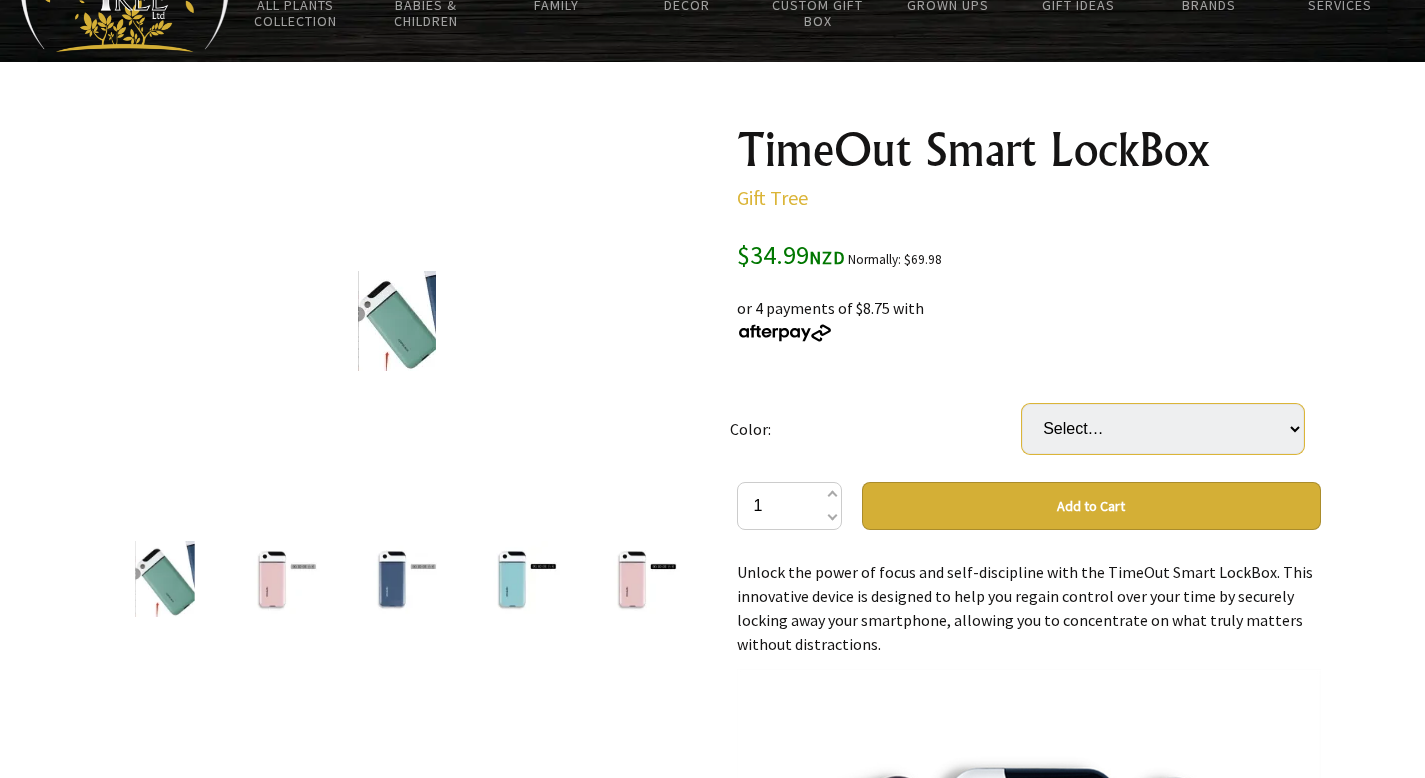 click on "Select…
1 Style
2 Style
3 Style
4 Style (+ $2.00)
5 Style (+ $2.00)
6 Style (+ $2.00)" at bounding box center [1163, 429] 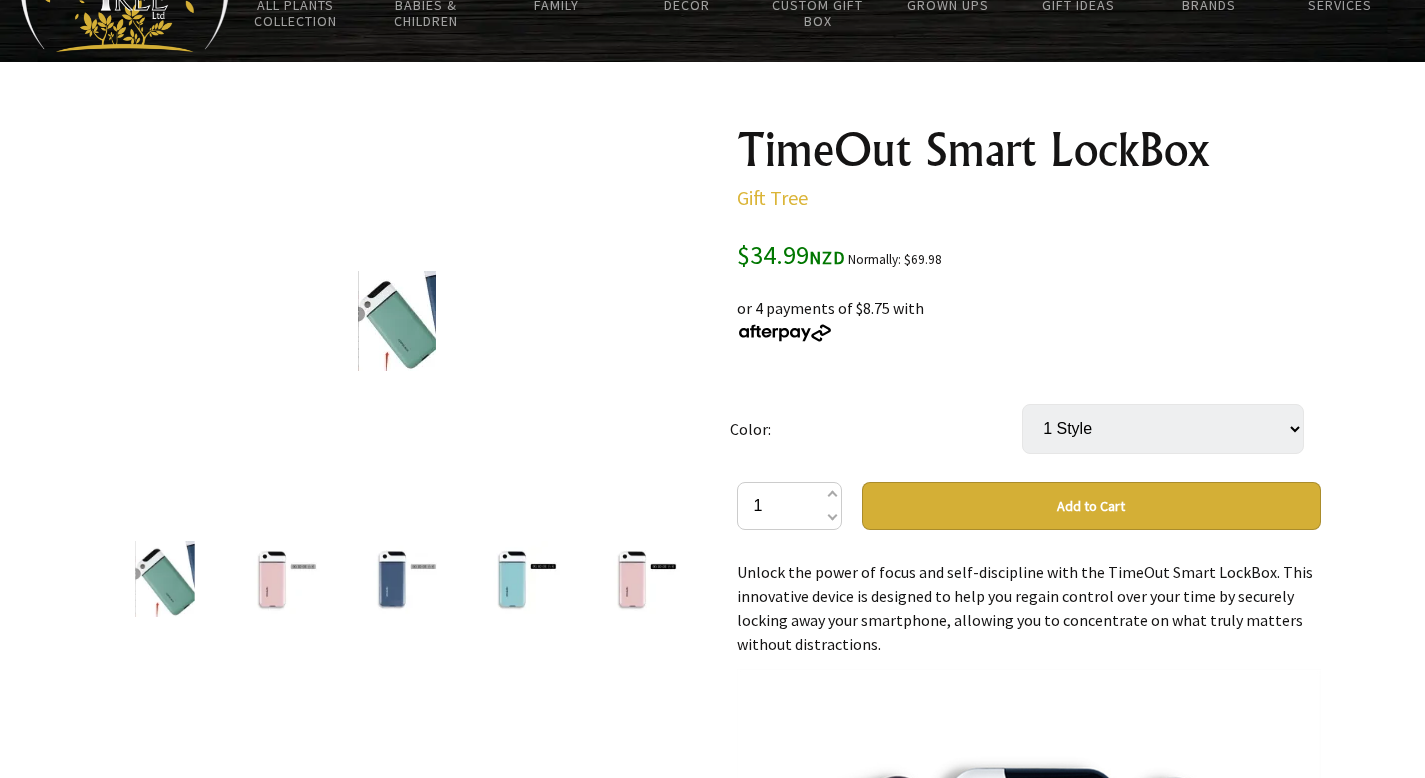 click at bounding box center (165, 579) 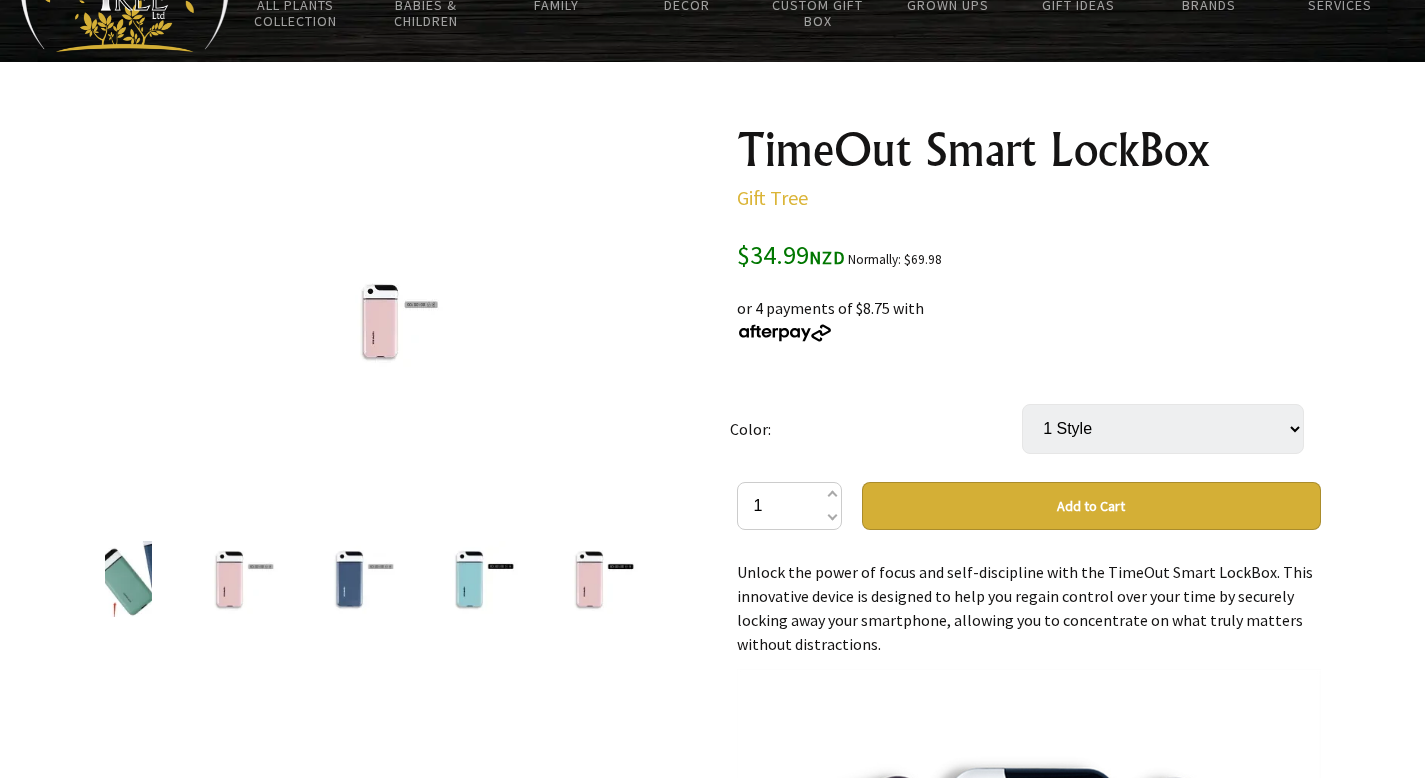 click at bounding box center (122, 579) 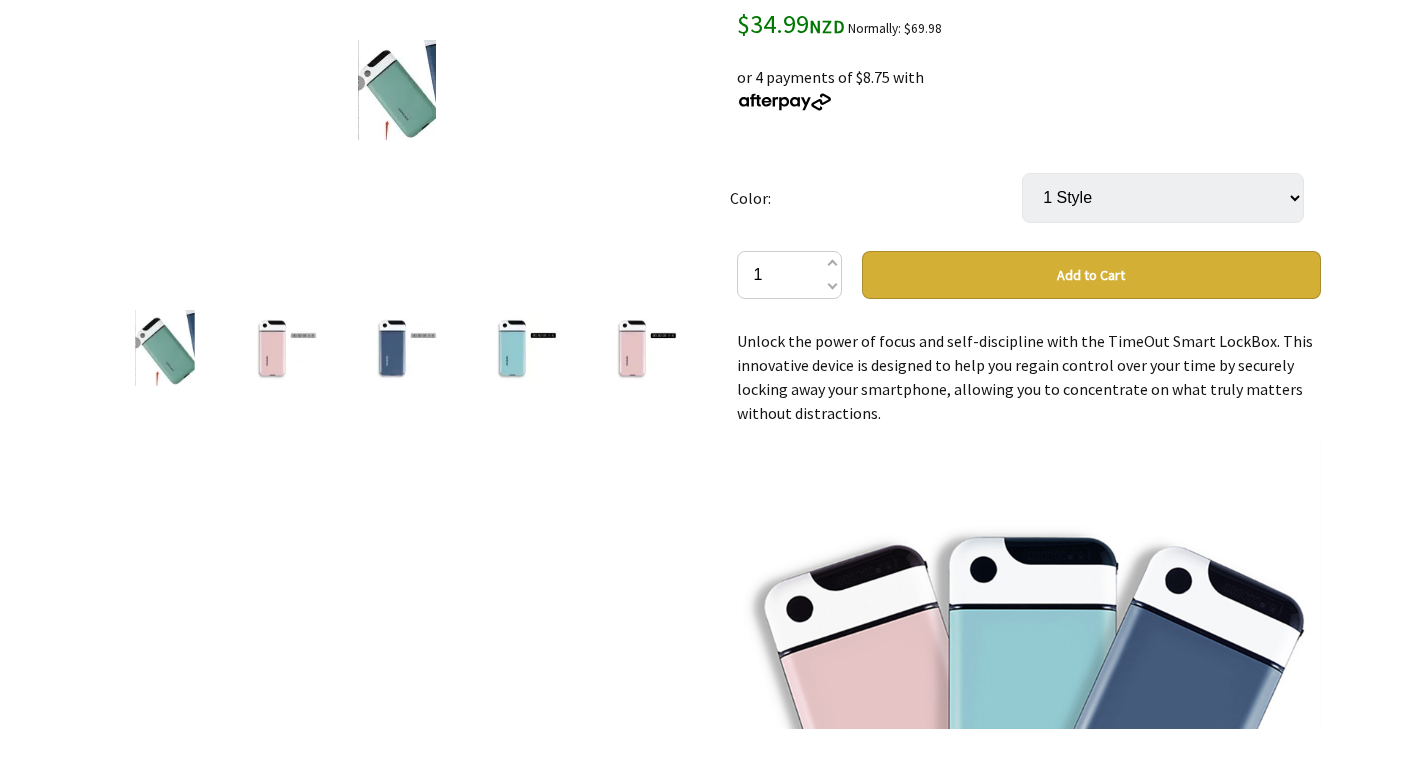 scroll, scrollTop: 175, scrollLeft: 0, axis: vertical 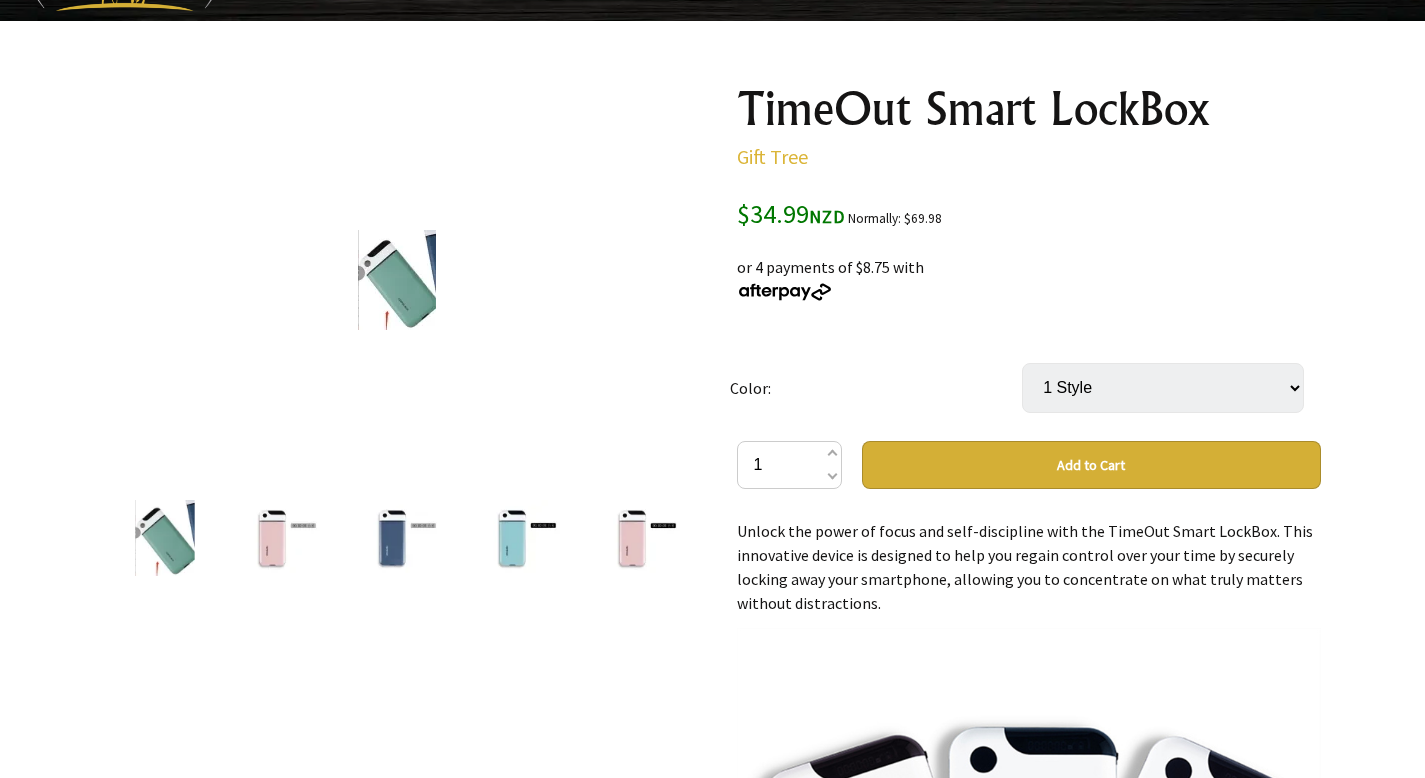 click on "Add to Cart" at bounding box center (1091, 465) 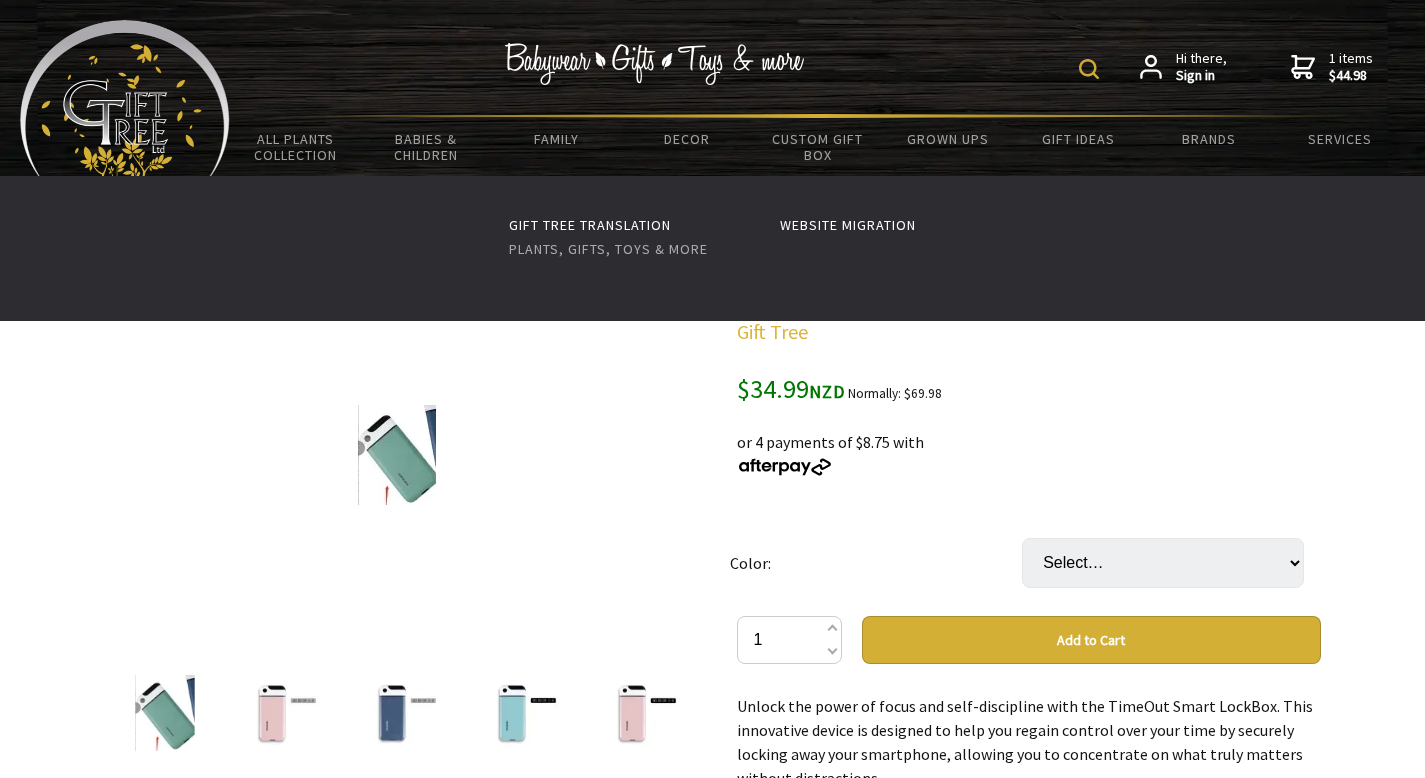 scroll, scrollTop: 0, scrollLeft: 0, axis: both 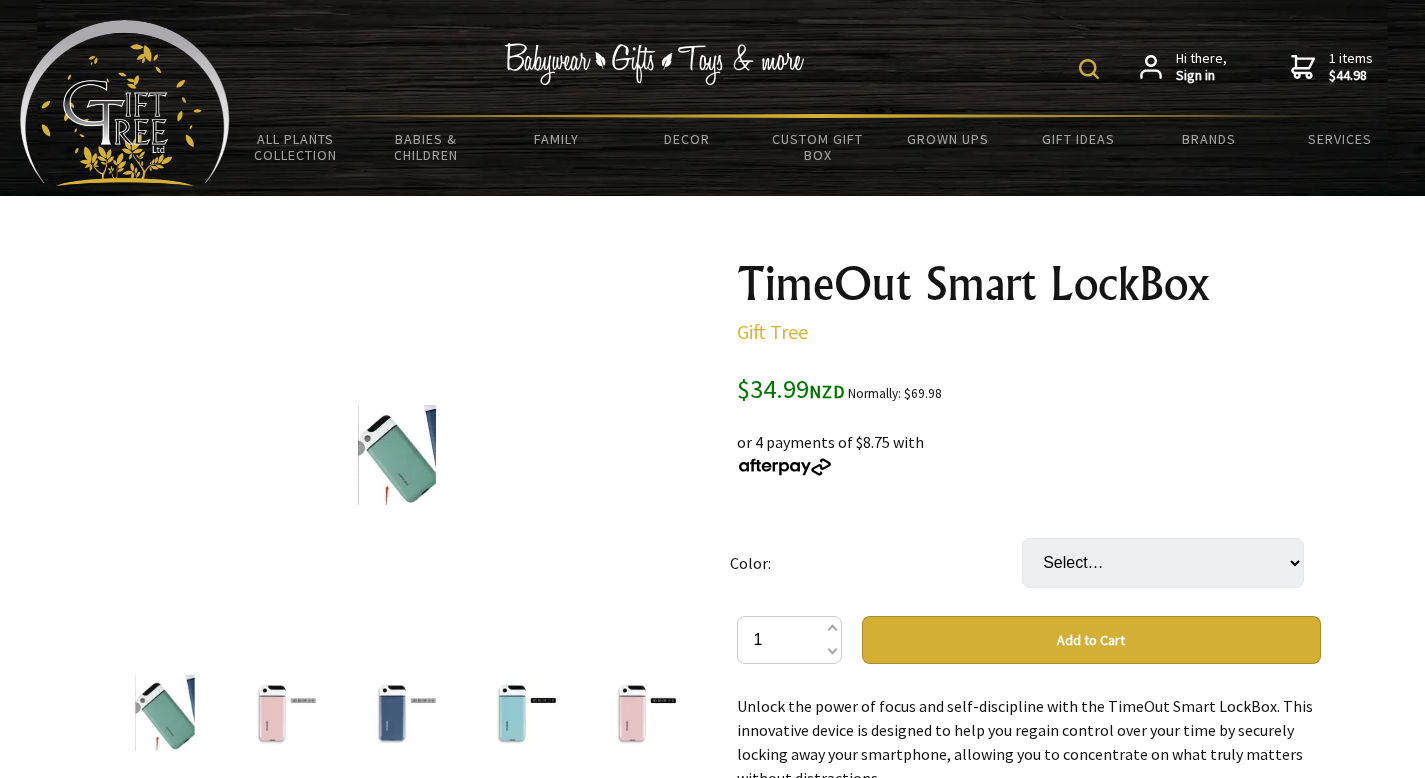 click on "1 items  $44.98" at bounding box center [1351, 67] 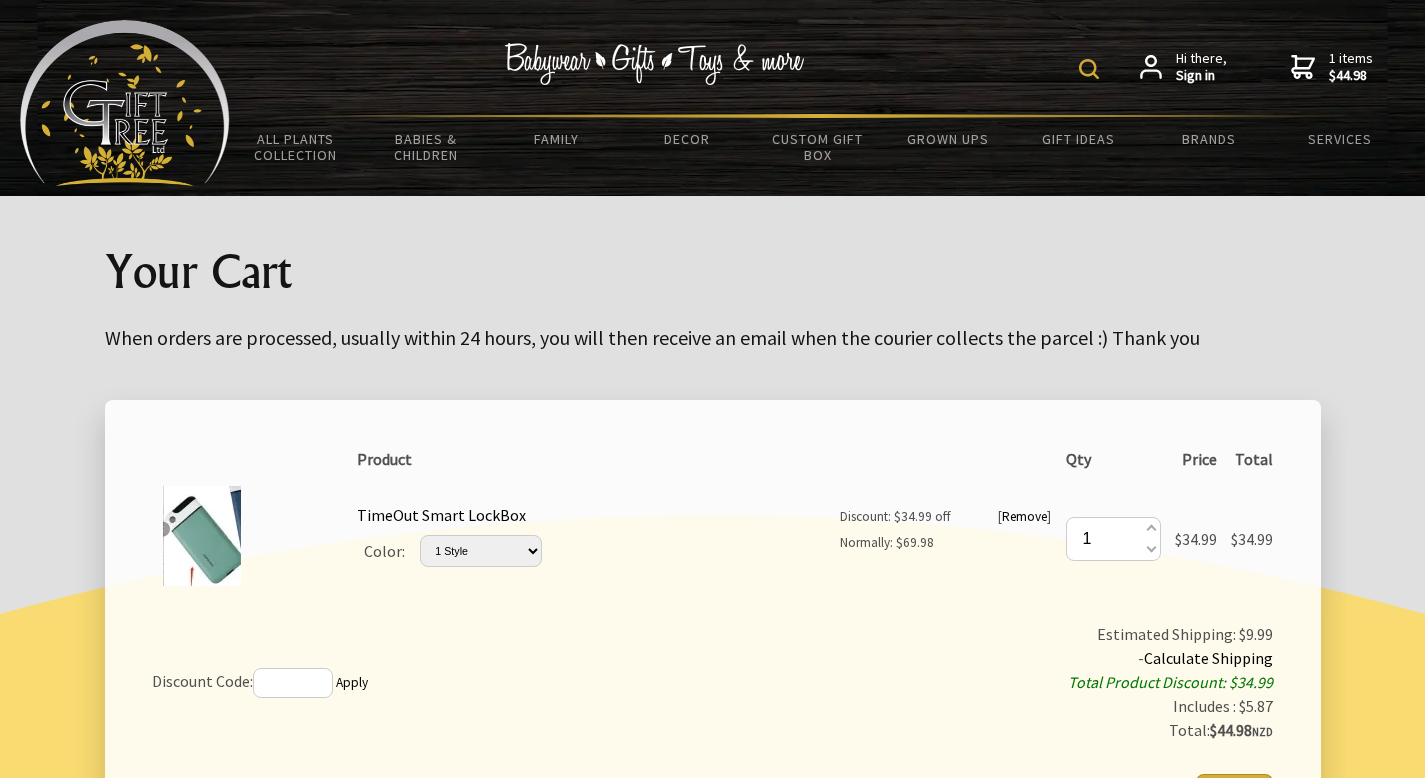 scroll, scrollTop: 80, scrollLeft: 0, axis: vertical 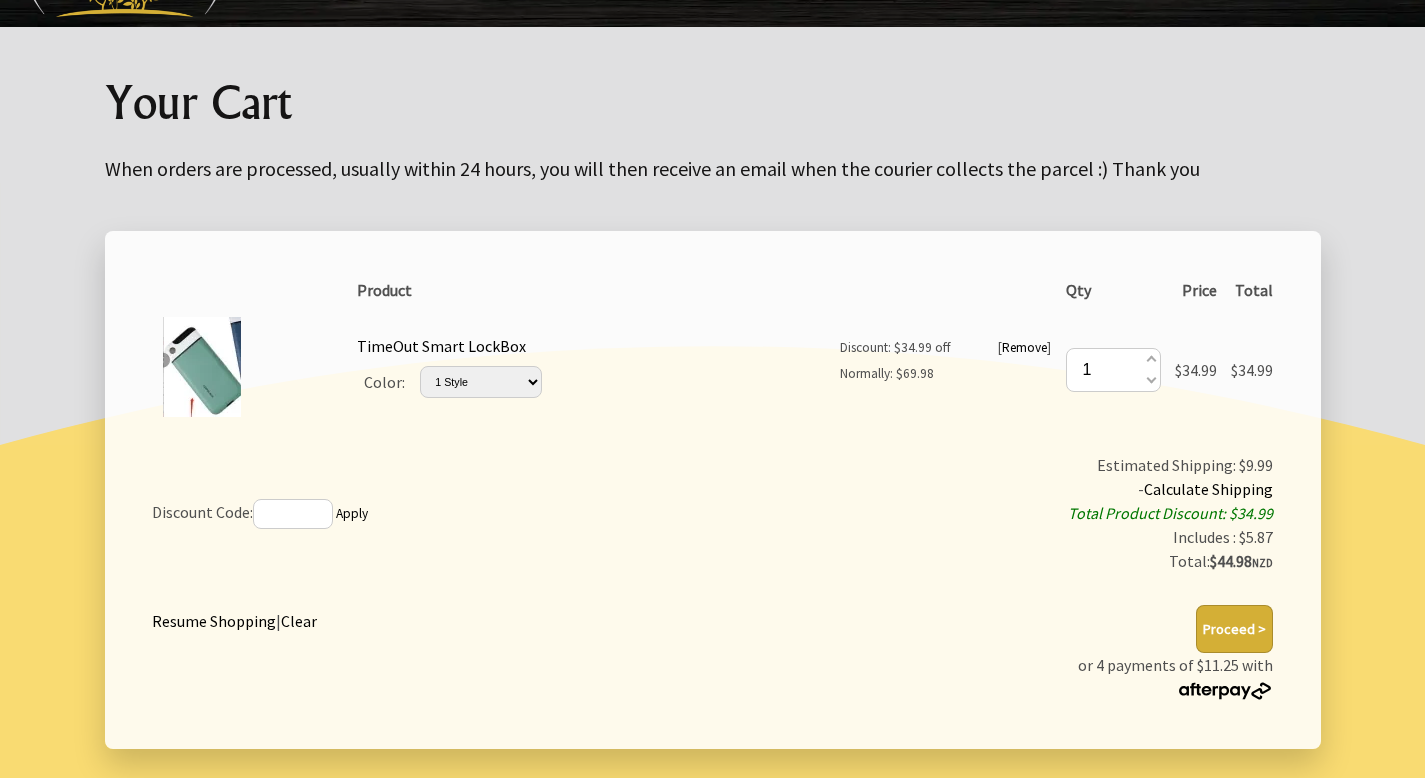 click on "Proceed >" at bounding box center (1234, 629) 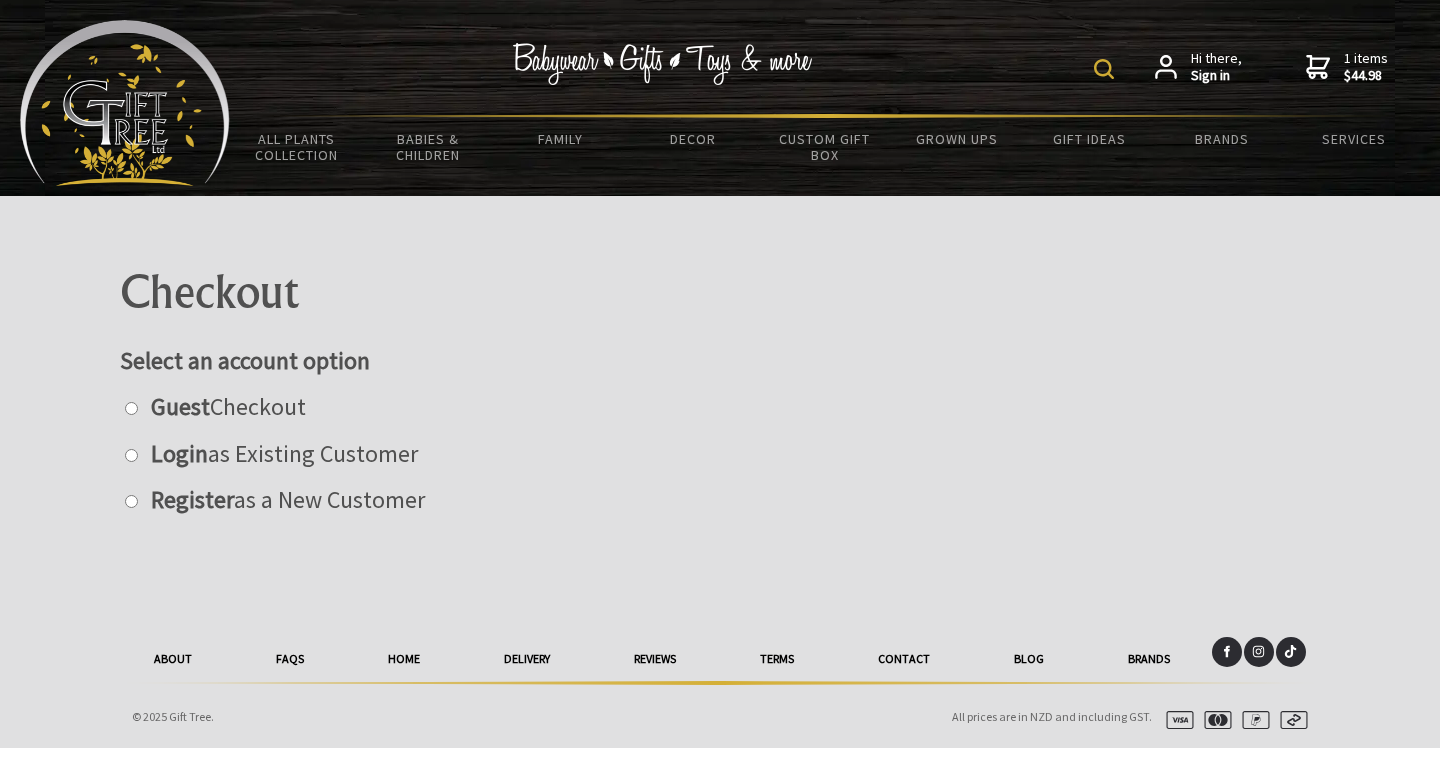 scroll, scrollTop: 0, scrollLeft: 0, axis: both 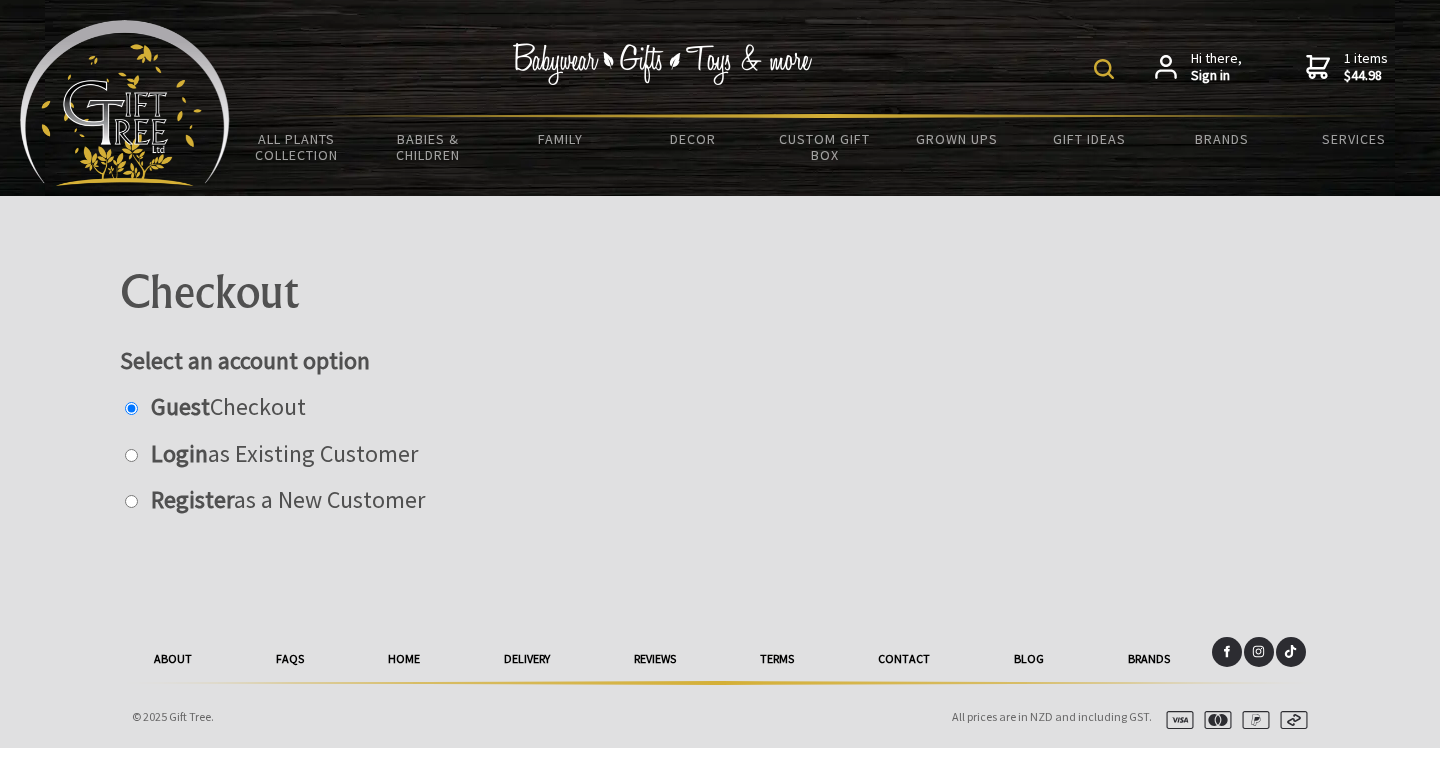 radio on "true" 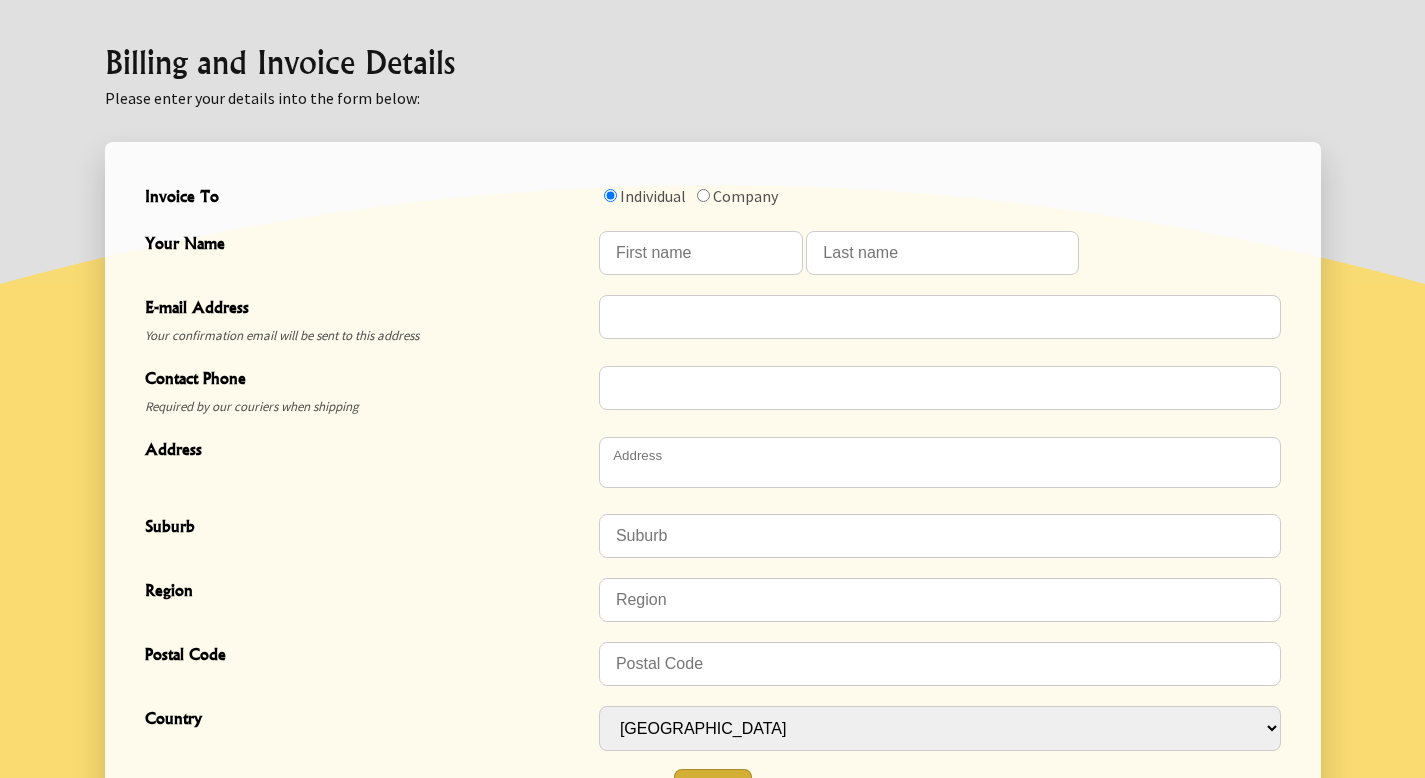 scroll, scrollTop: 479, scrollLeft: 0, axis: vertical 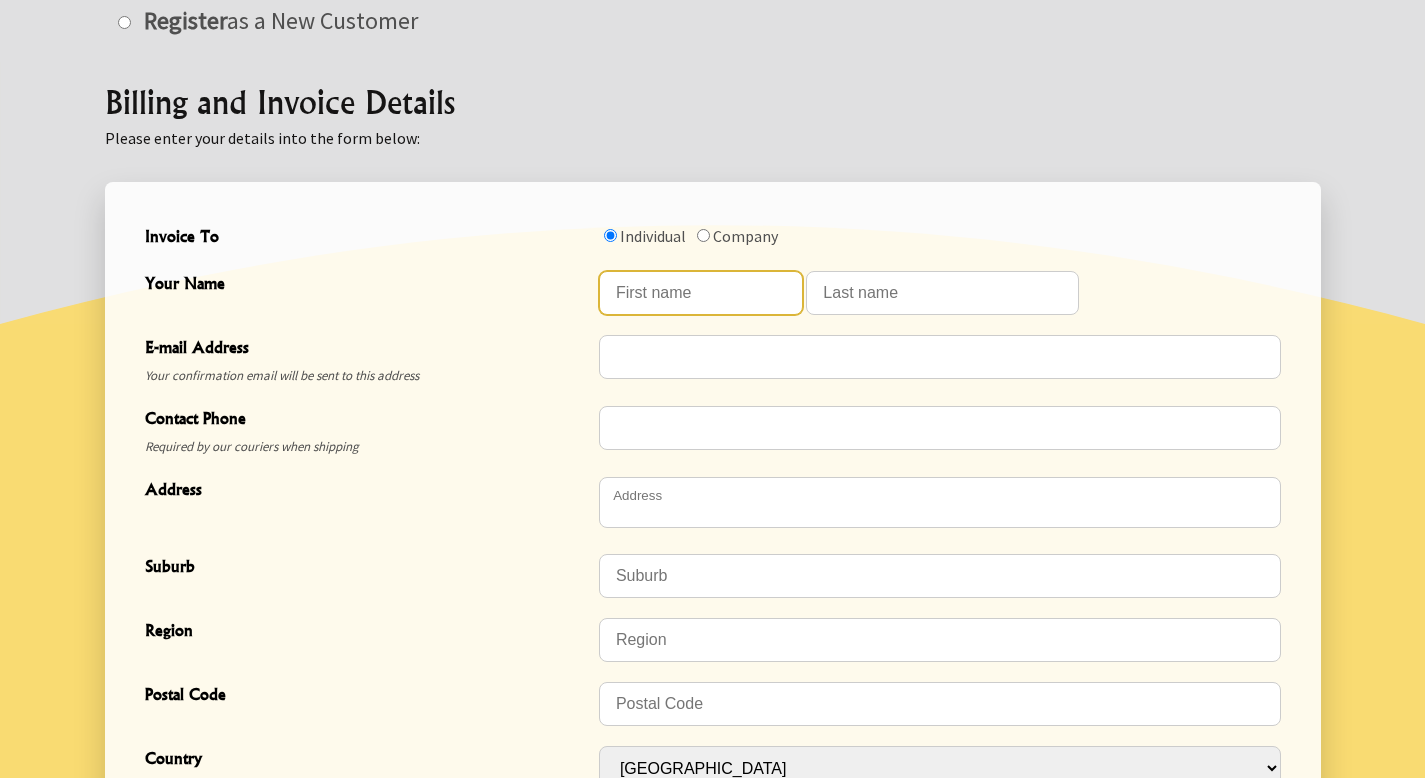 click at bounding box center [701, 293] 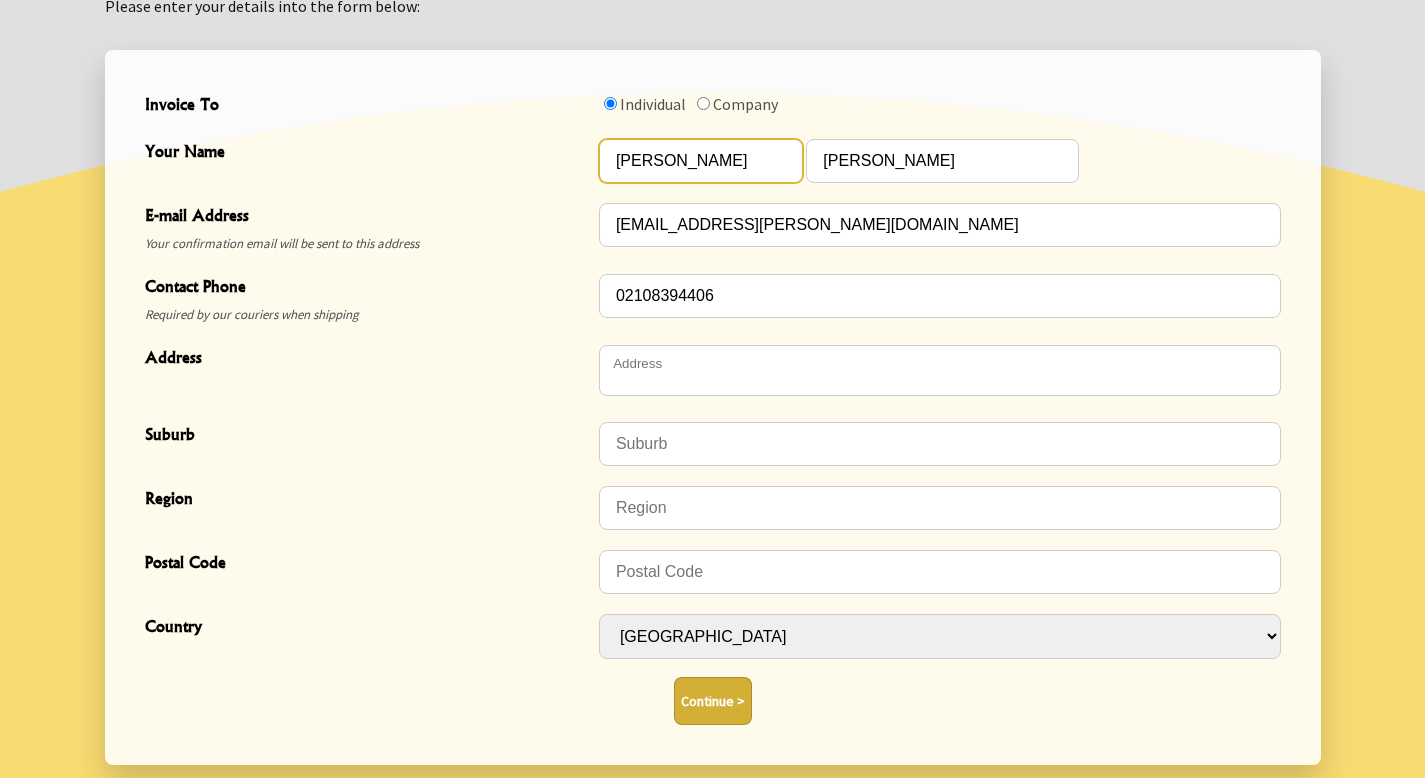 scroll, scrollTop: 651, scrollLeft: 0, axis: vertical 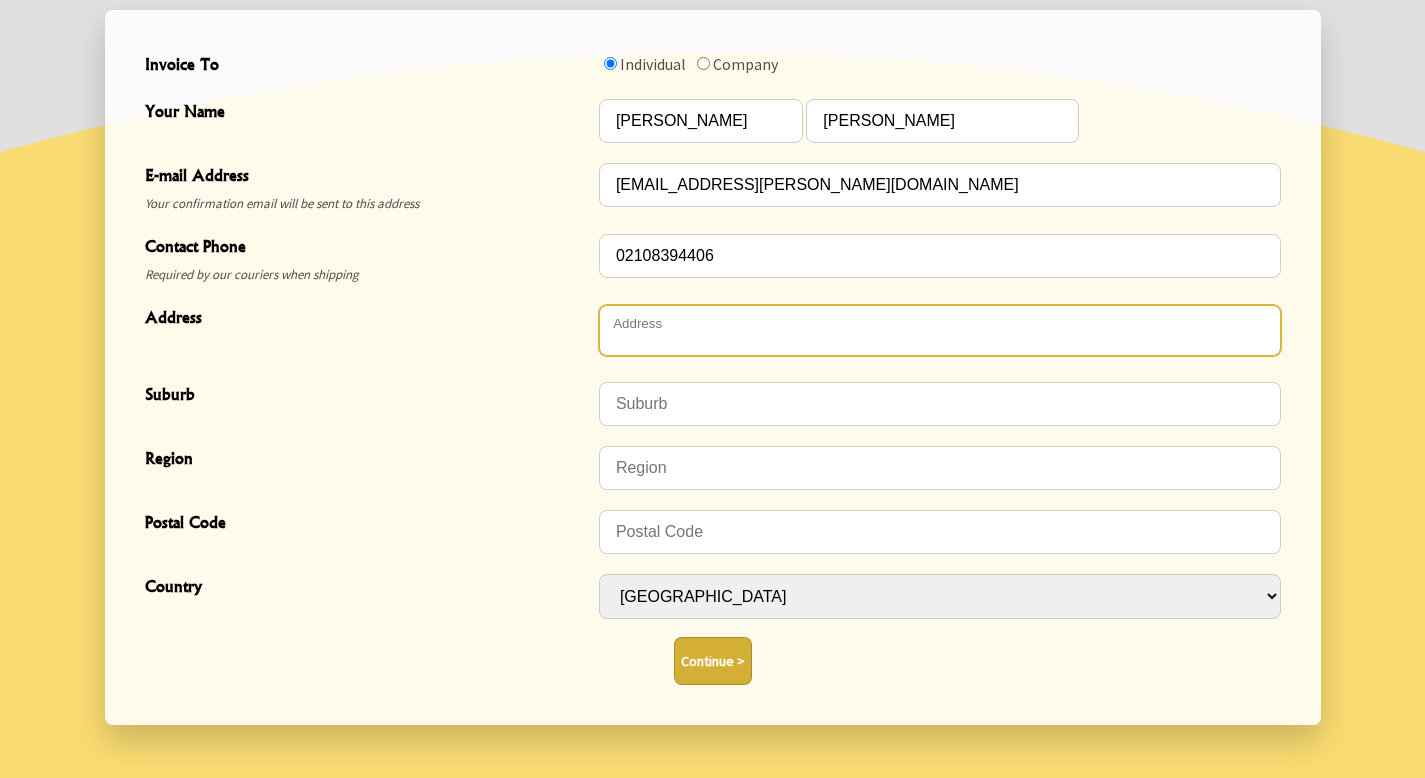 click at bounding box center (940, 330) 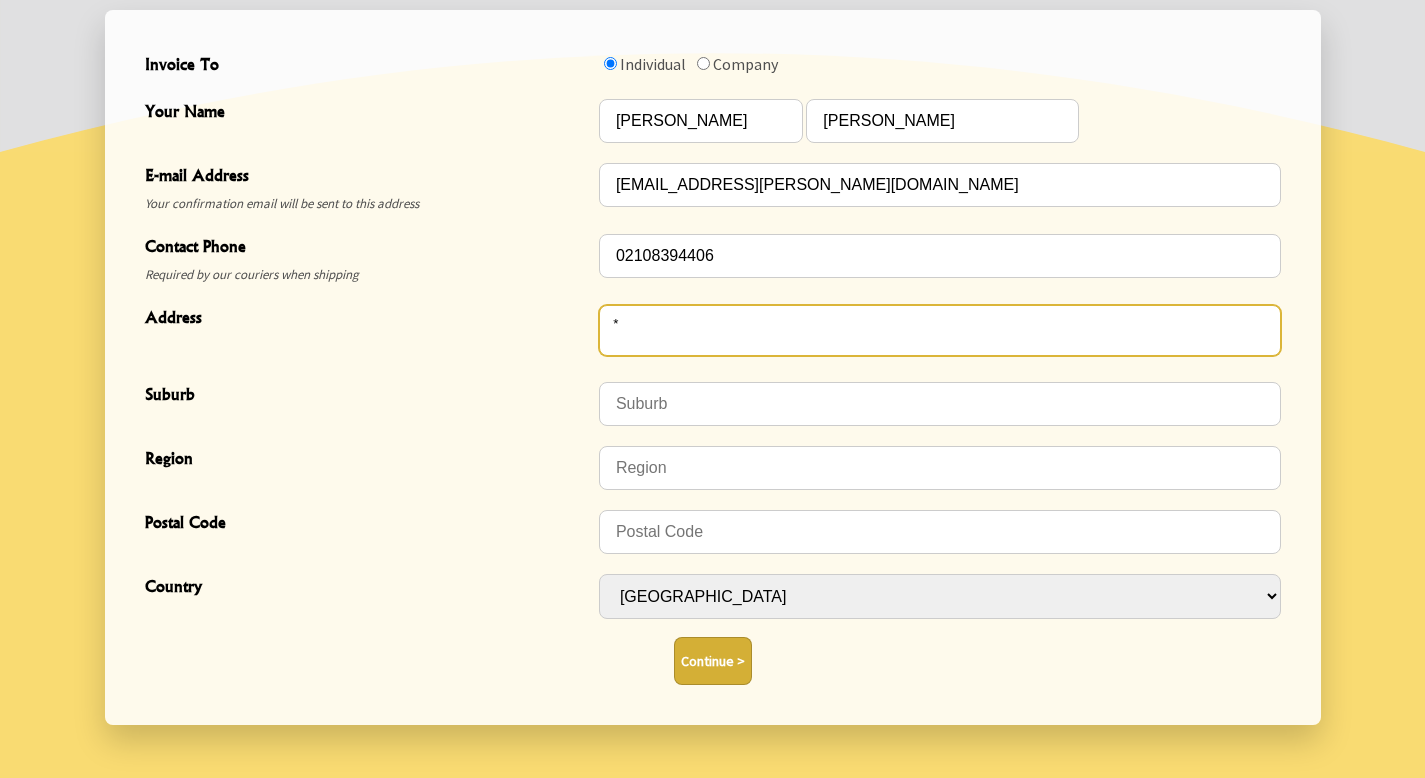 type on "*" 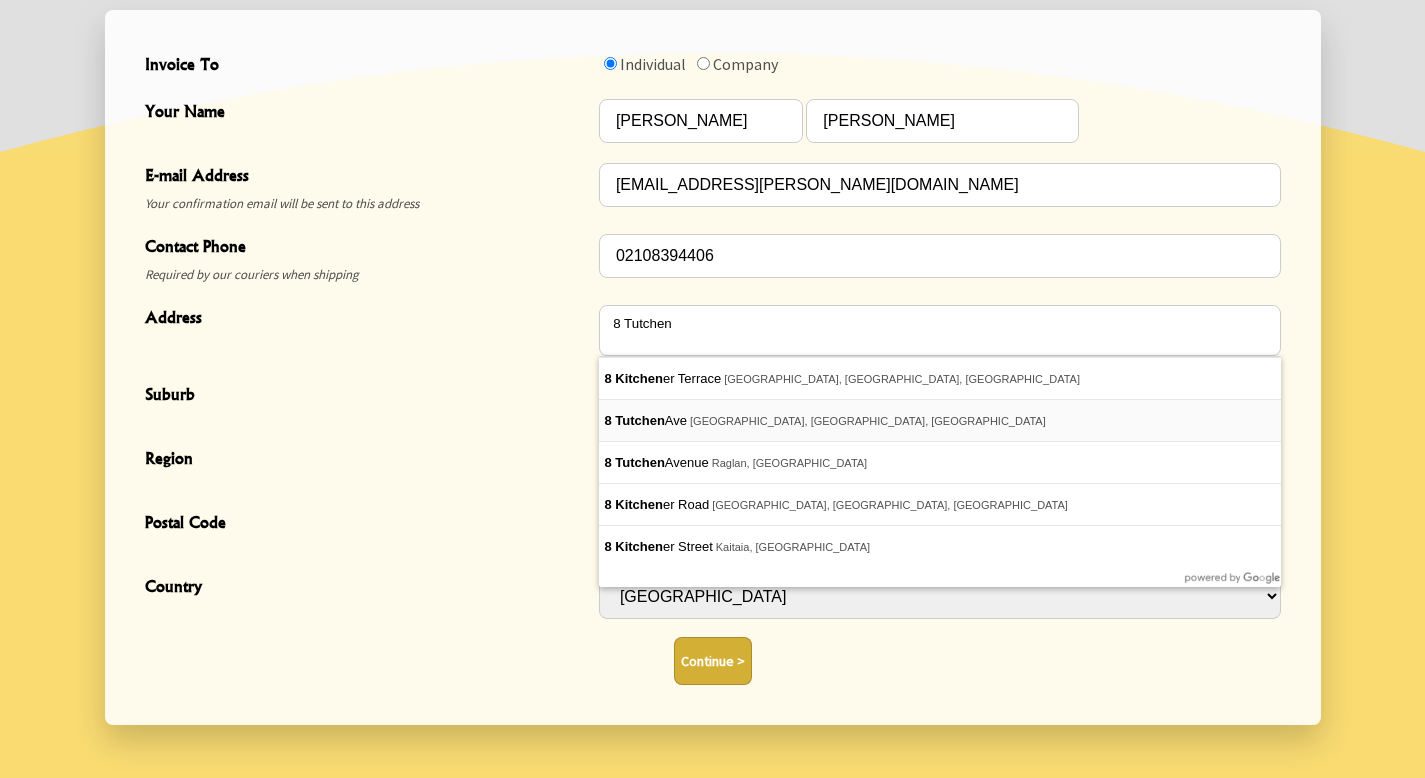 type on "8 Tutchen Avenue" 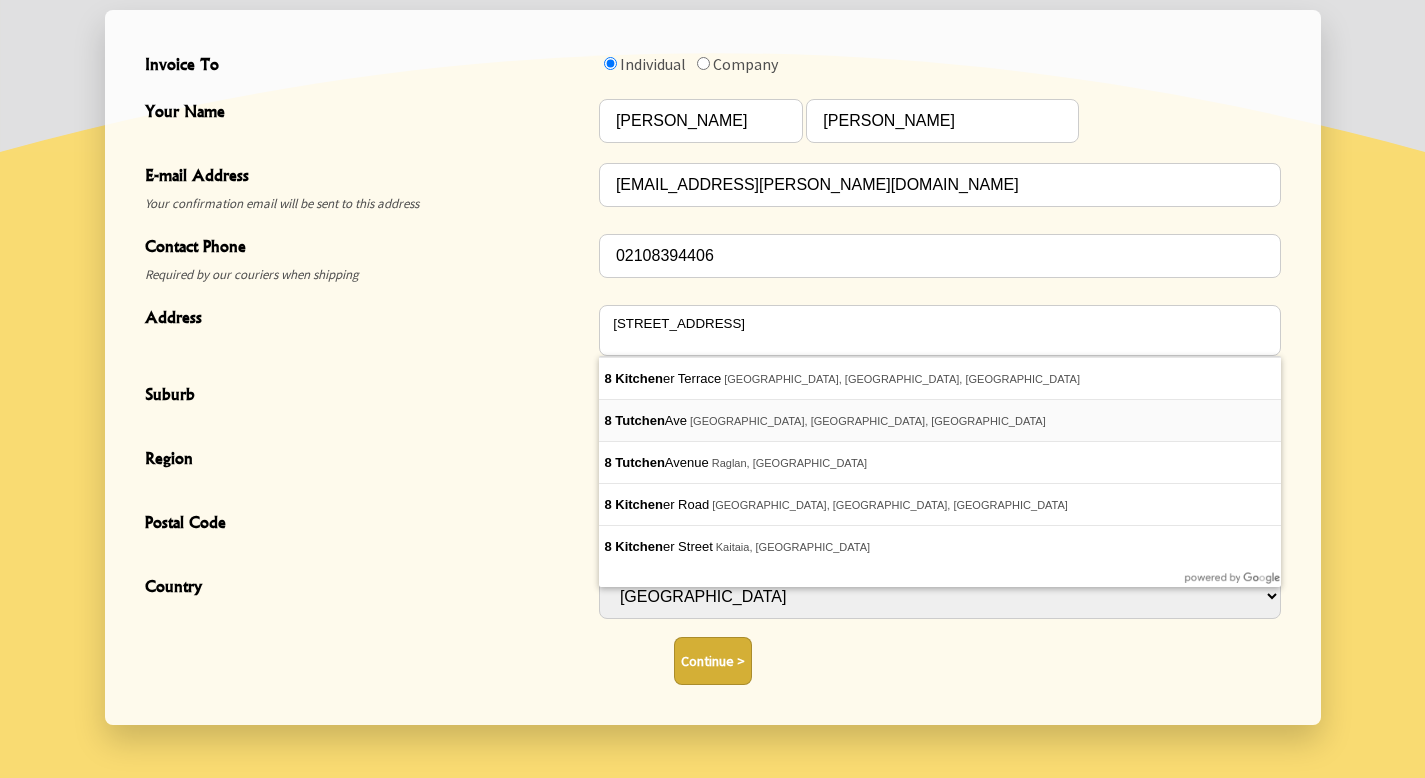 type on "Mount Victoria" 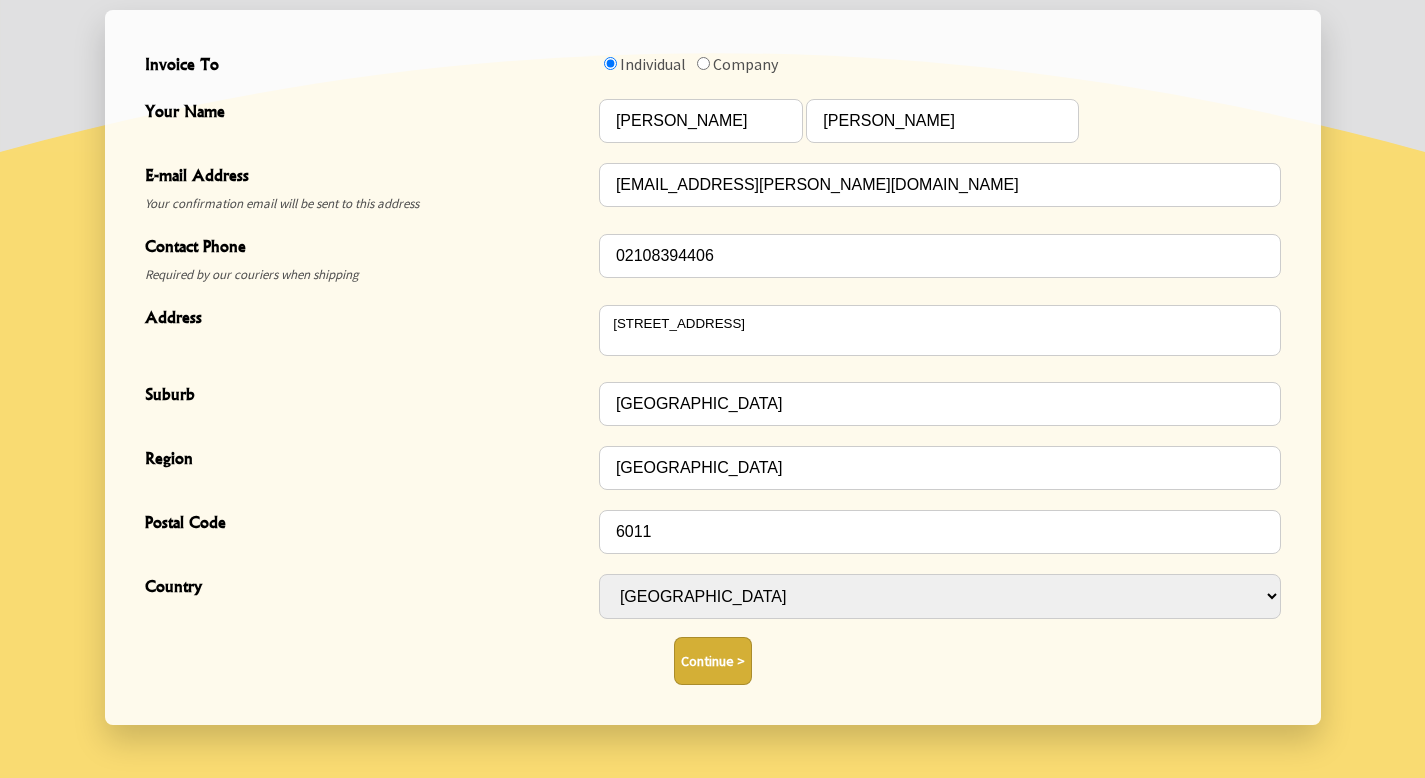 click on "Continue >" at bounding box center [713, 661] 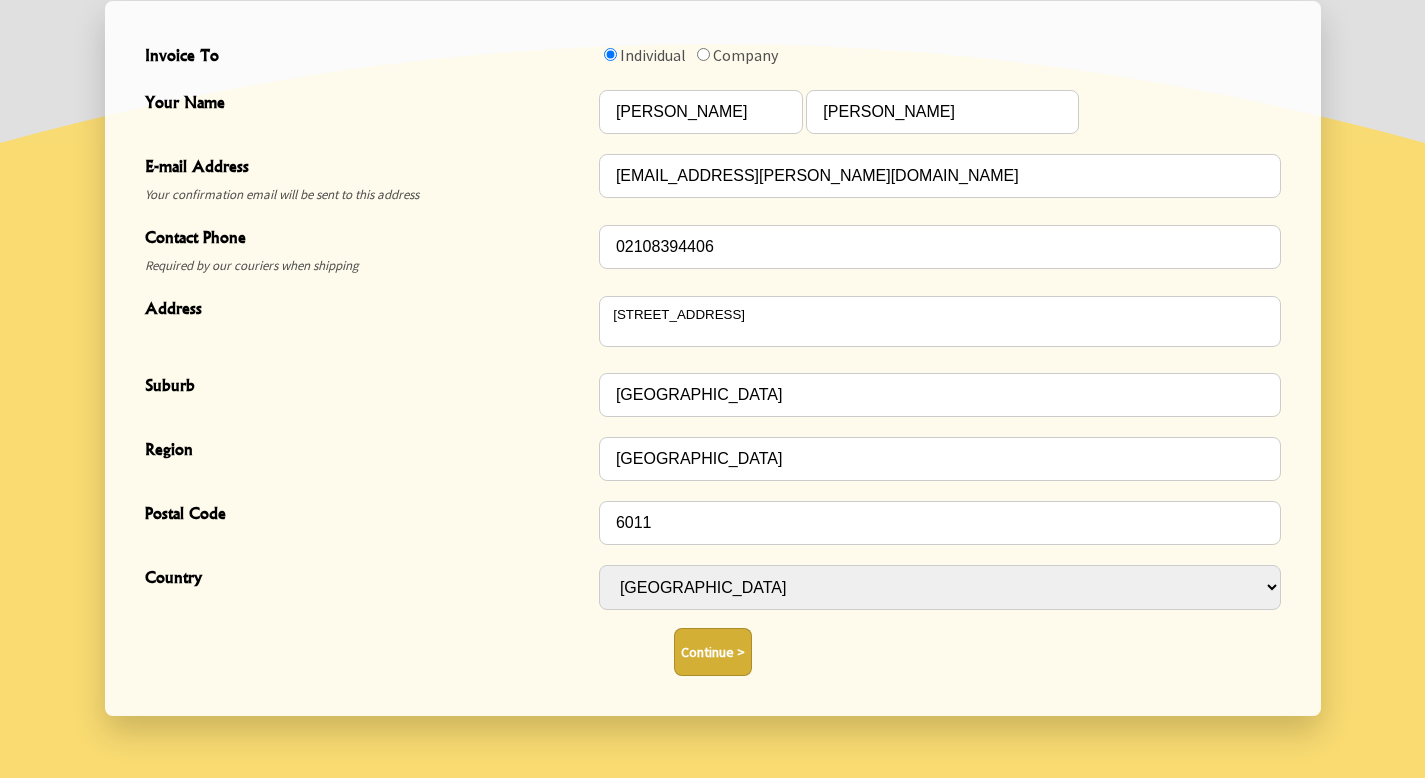 scroll, scrollTop: 821, scrollLeft: 0, axis: vertical 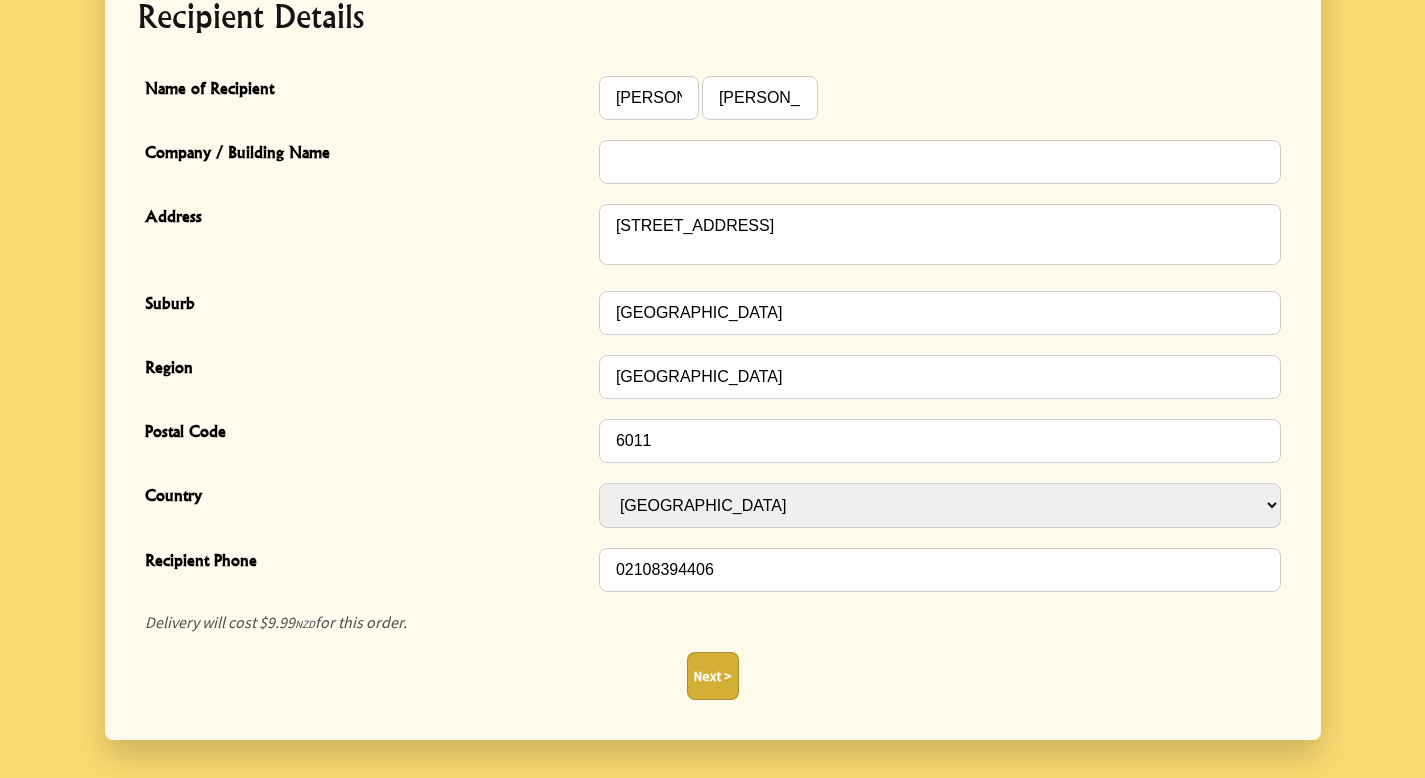 click on "Next >" at bounding box center [713, 676] 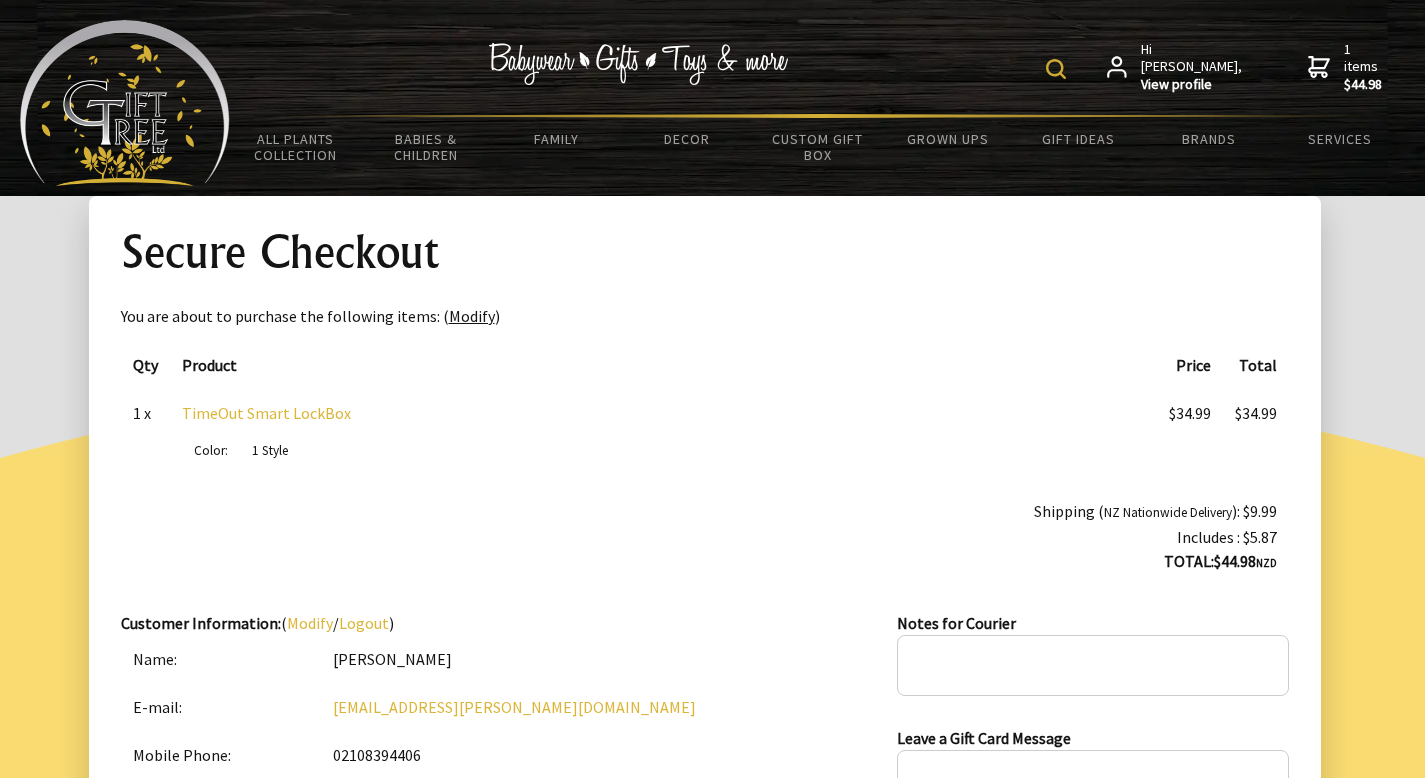 scroll, scrollTop: 1005, scrollLeft: 0, axis: vertical 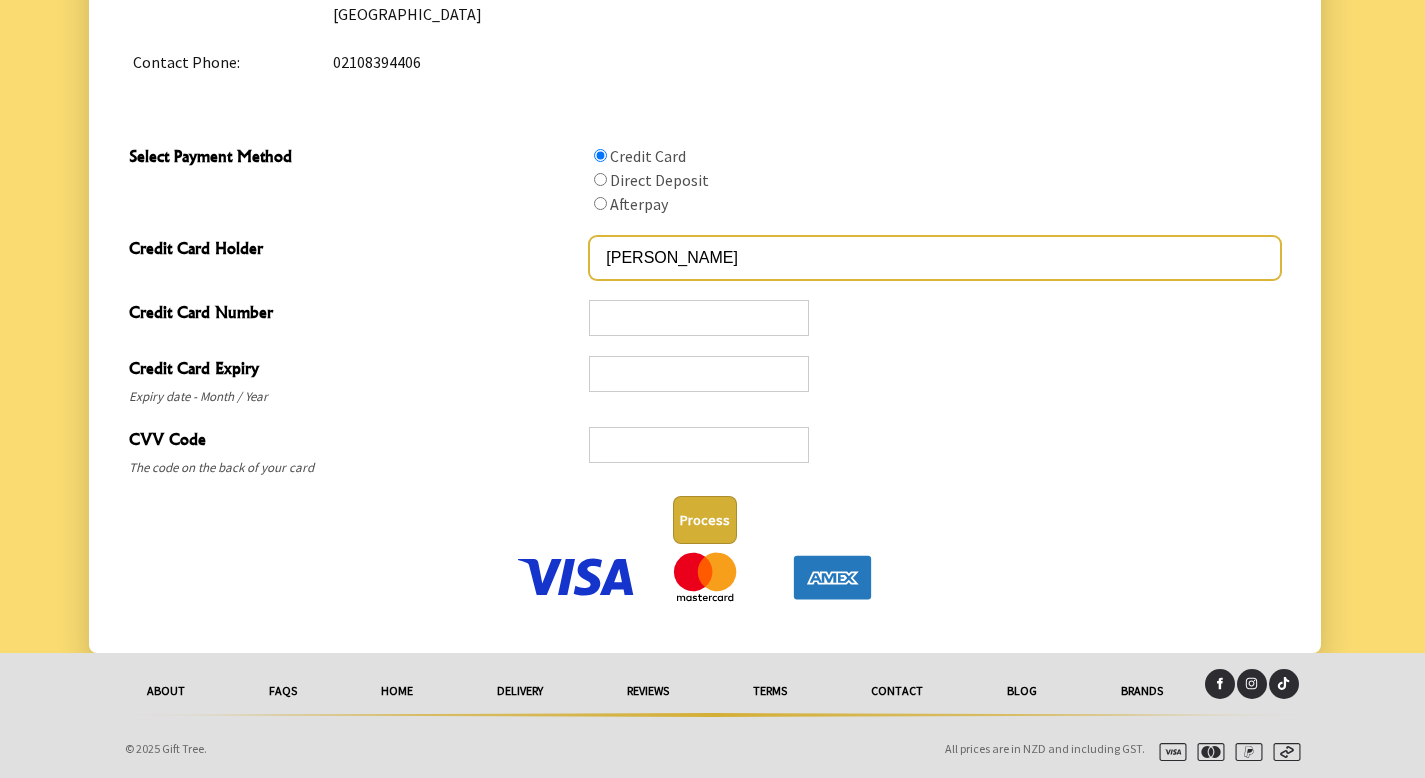 drag, startPoint x: 737, startPoint y: 262, endPoint x: 270, endPoint y: 202, distance: 470.83862 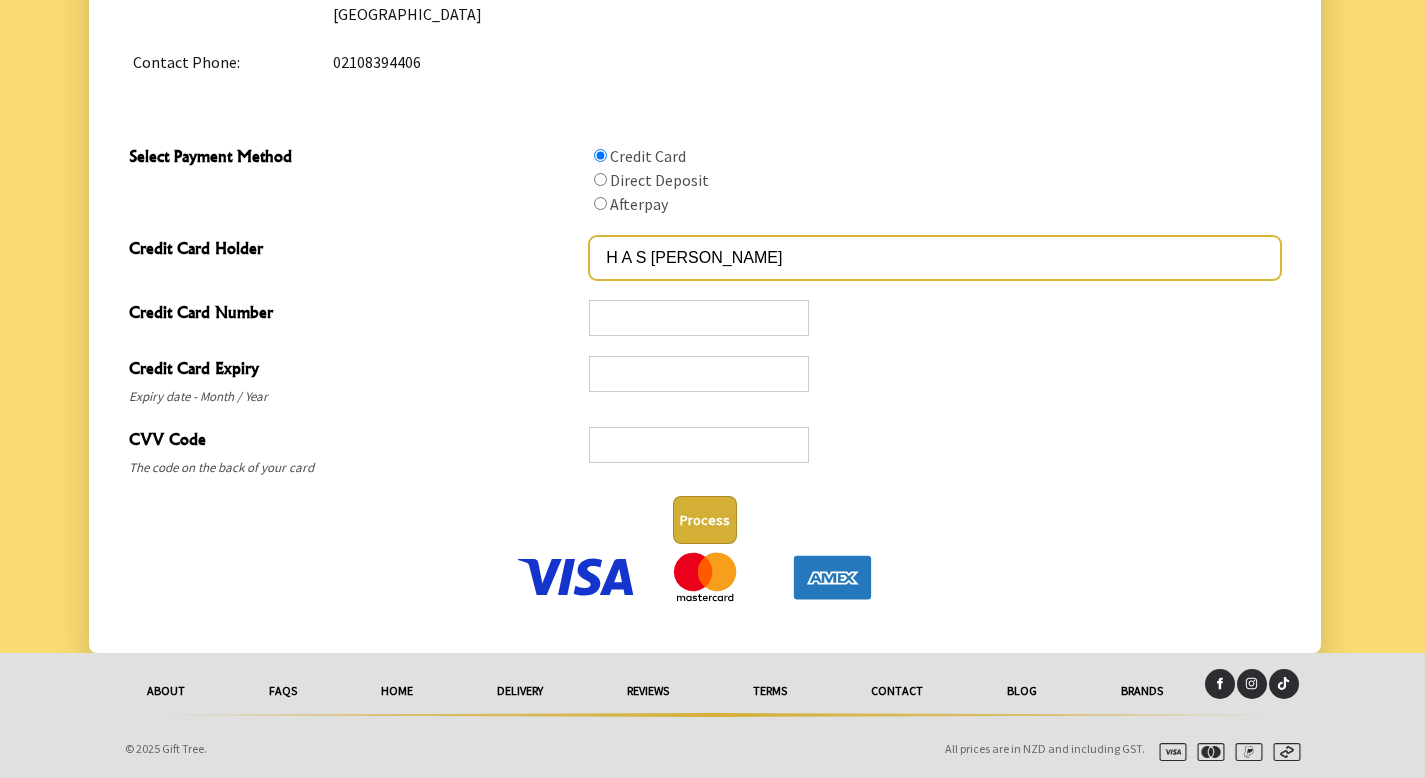 type on "H A S [PERSON_NAME]" 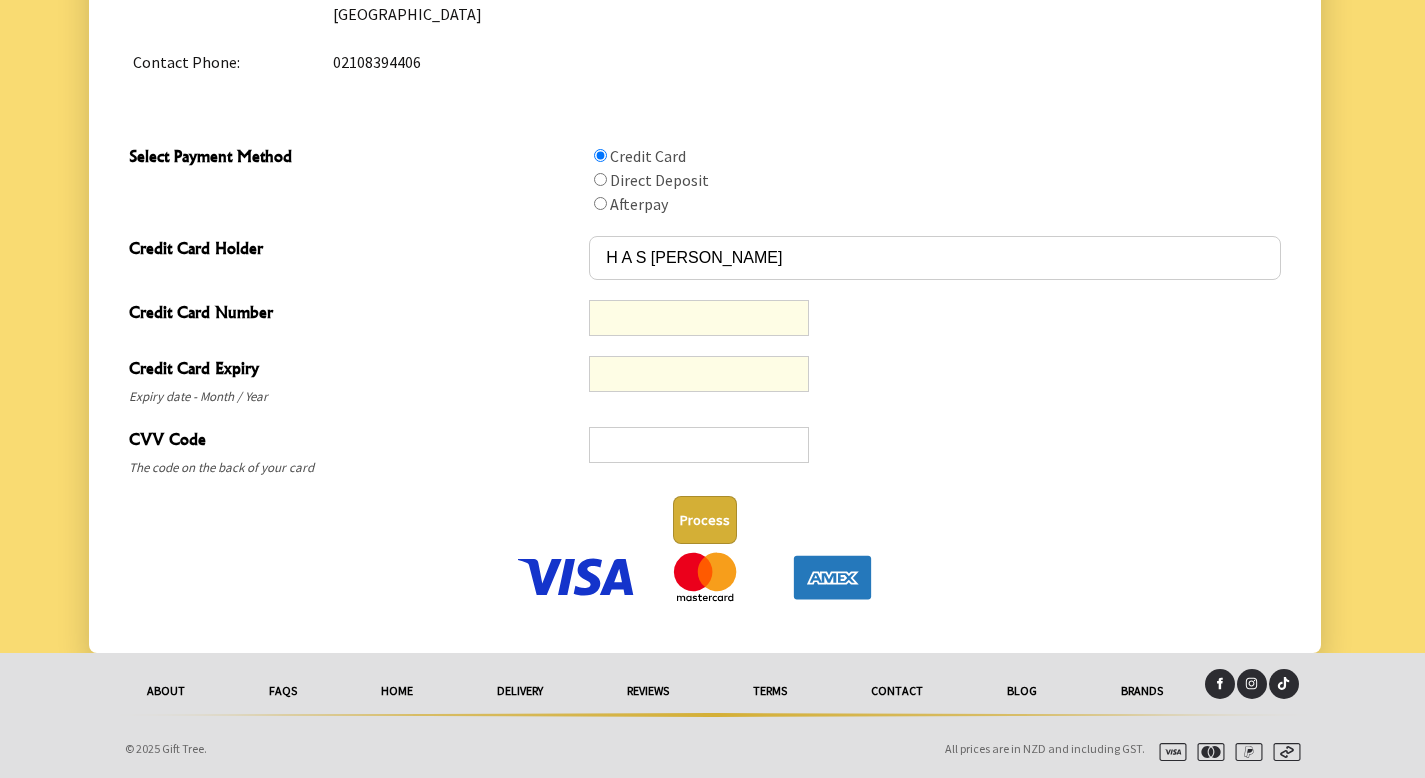 click on "Process" at bounding box center (705, 520) 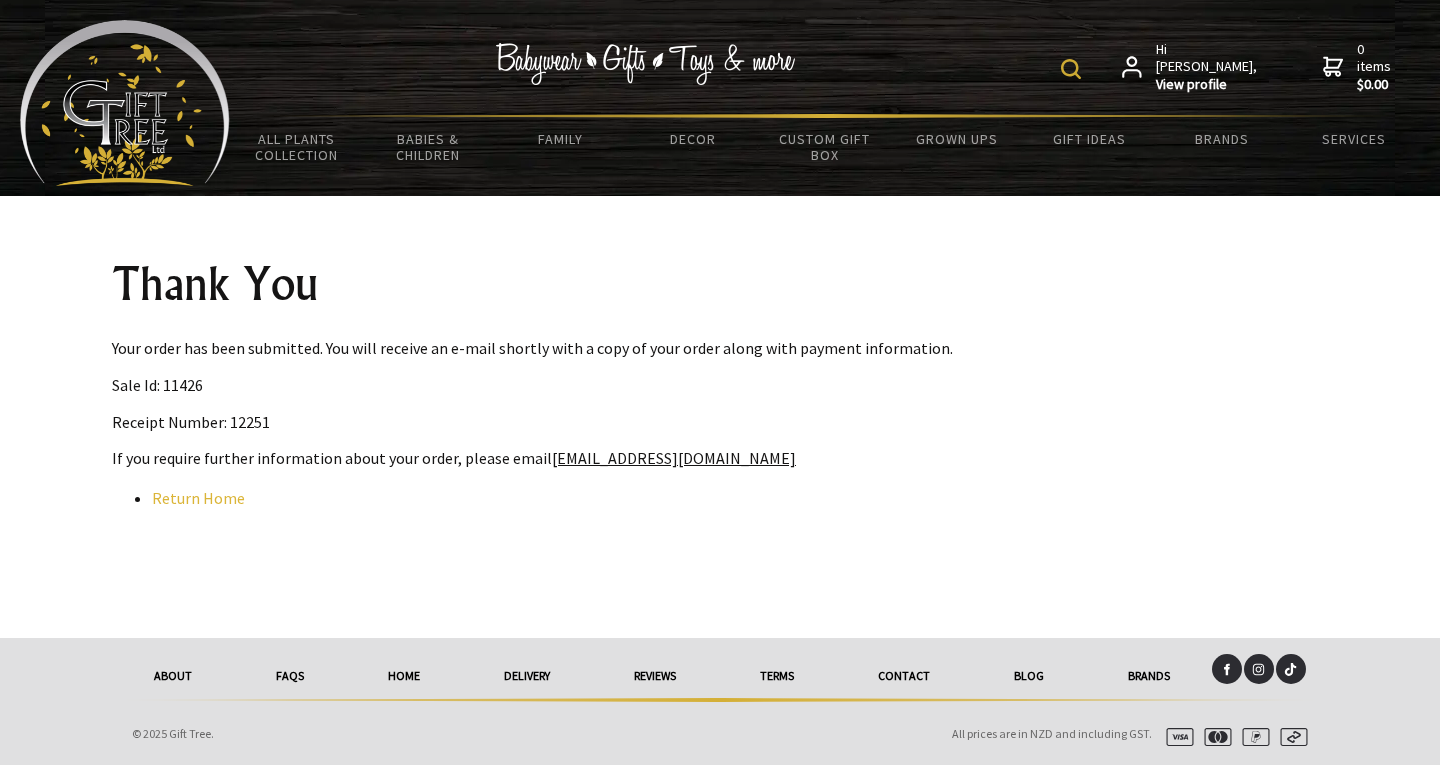 scroll, scrollTop: 0, scrollLeft: 0, axis: both 